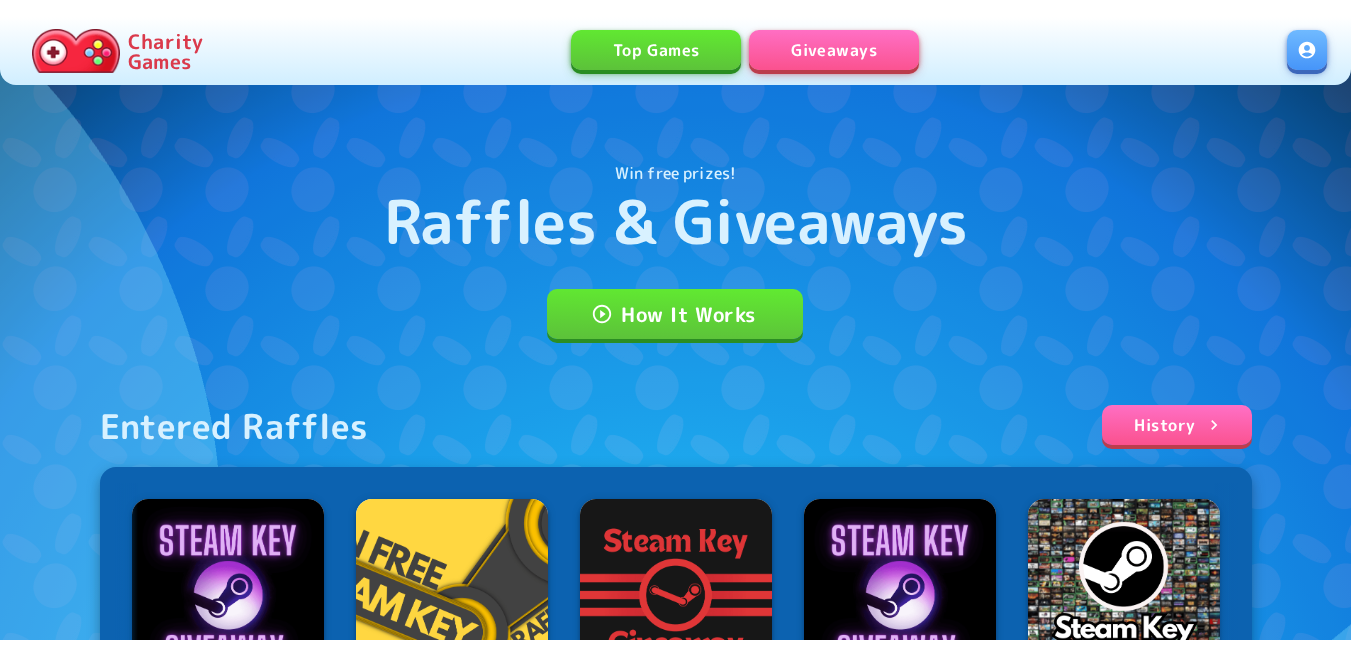 scroll, scrollTop: 0, scrollLeft: 0, axis: both 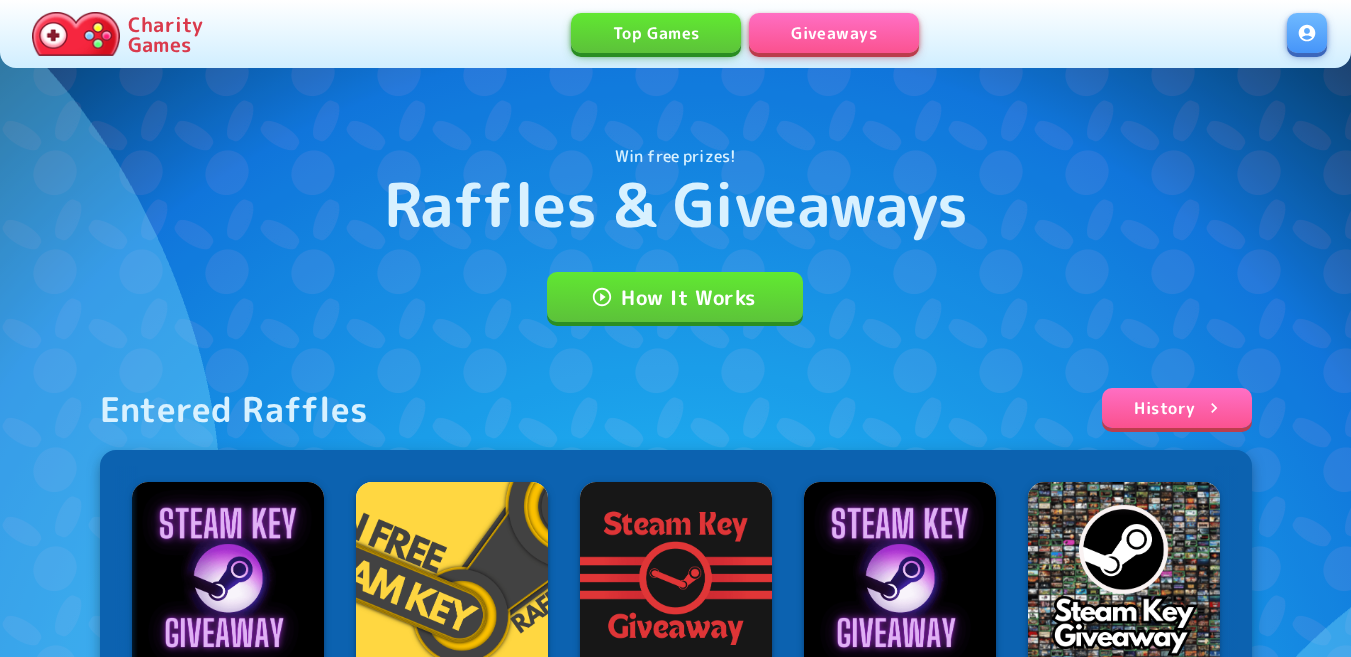 click at bounding box center [1307, 33] 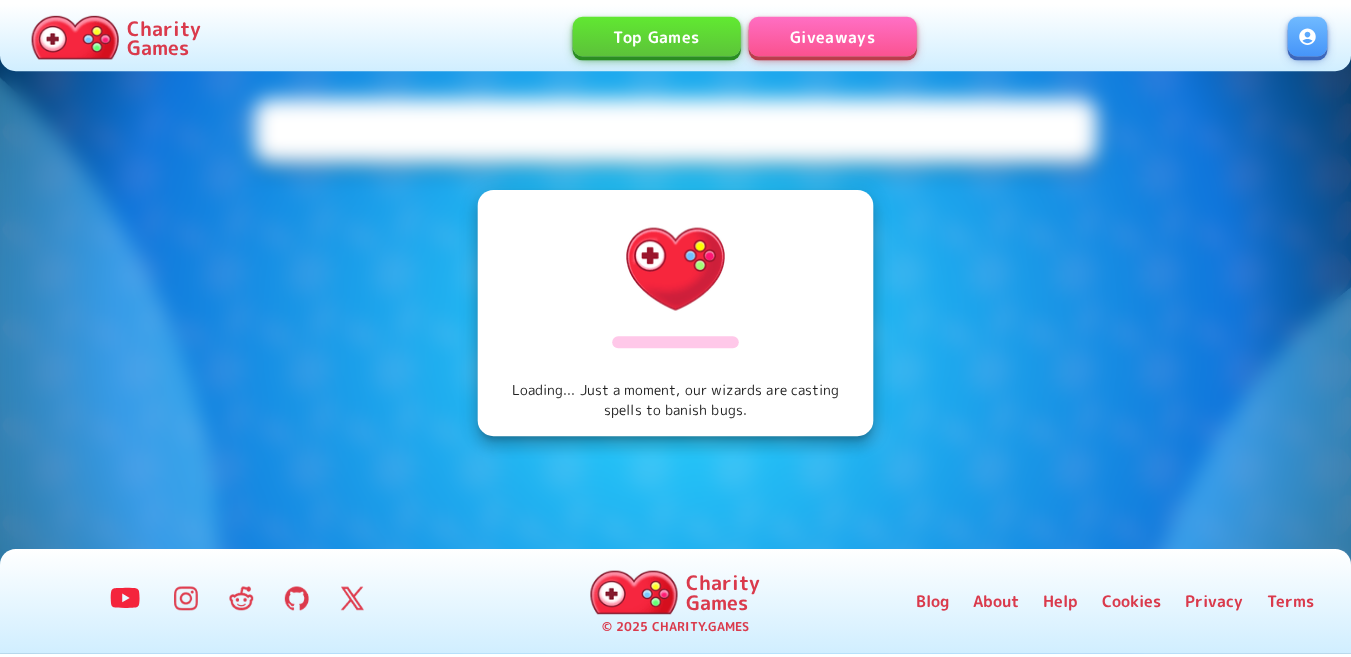 scroll, scrollTop: 0, scrollLeft: 0, axis: both 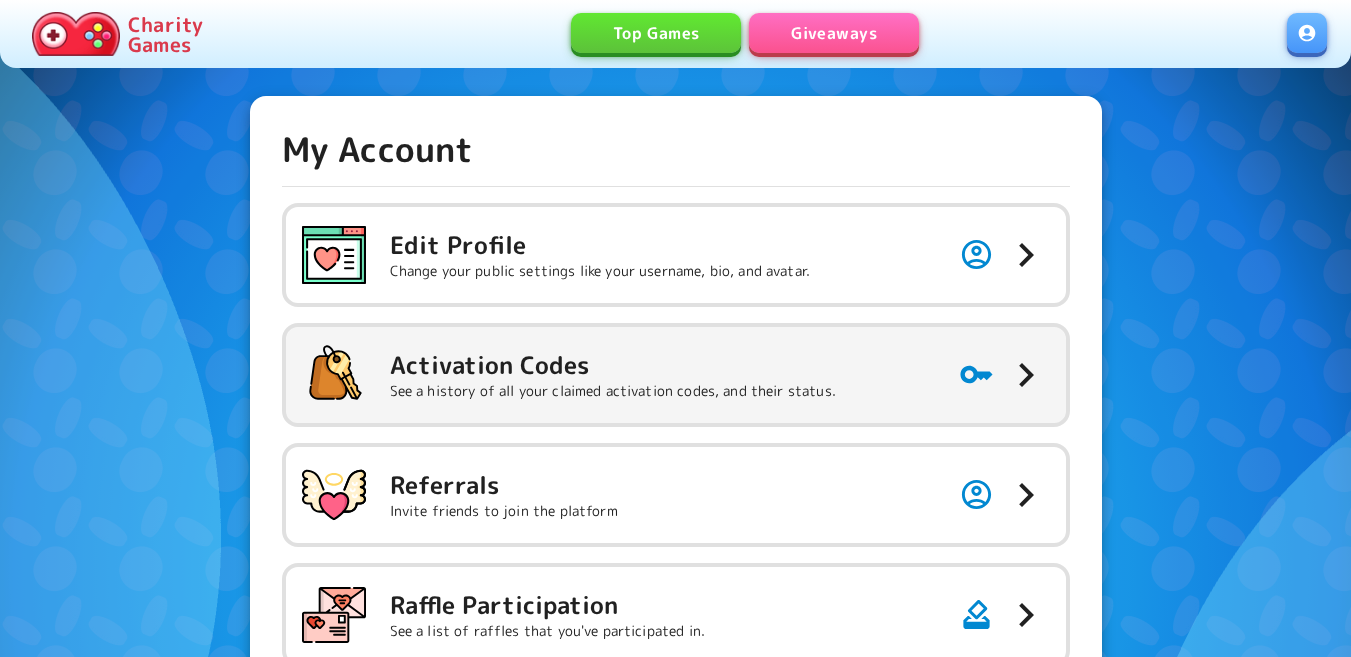 click on "Activation Codes" at bounding box center [600, 245] 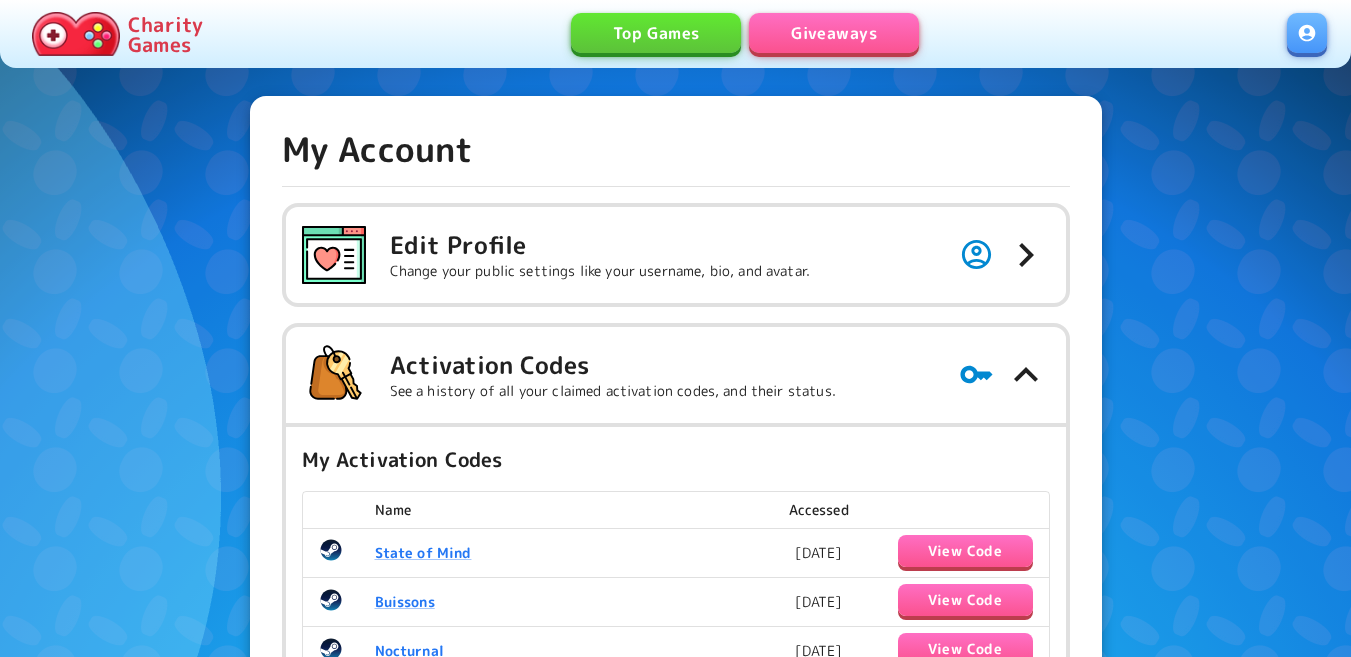 click on "Giveaways" at bounding box center (834, 33) 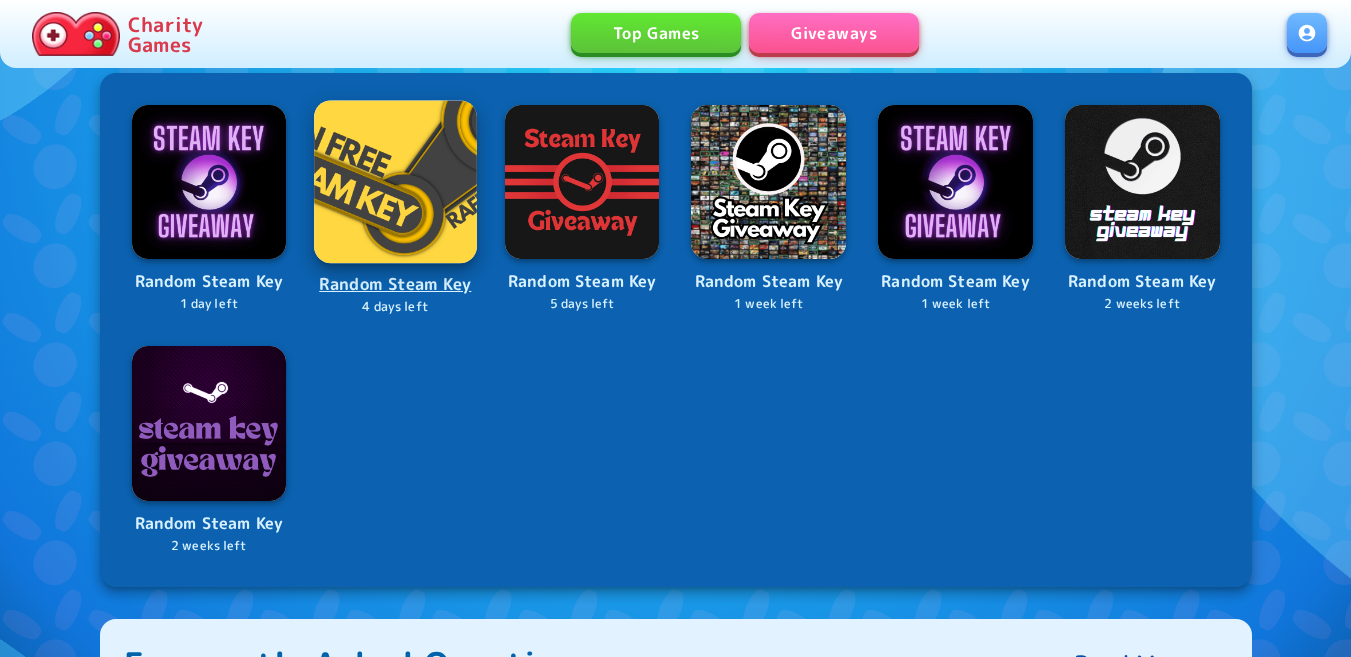scroll, scrollTop: 800, scrollLeft: 0, axis: vertical 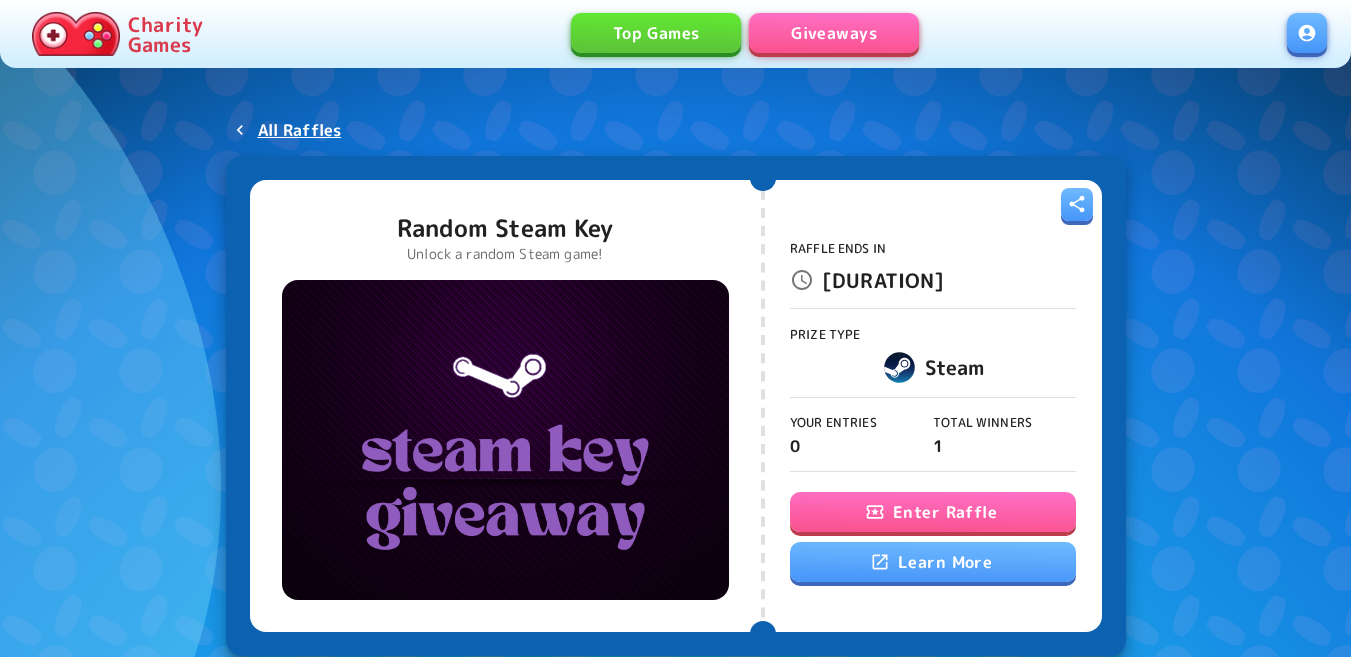 click on "Enter Raffle" at bounding box center (933, 512) 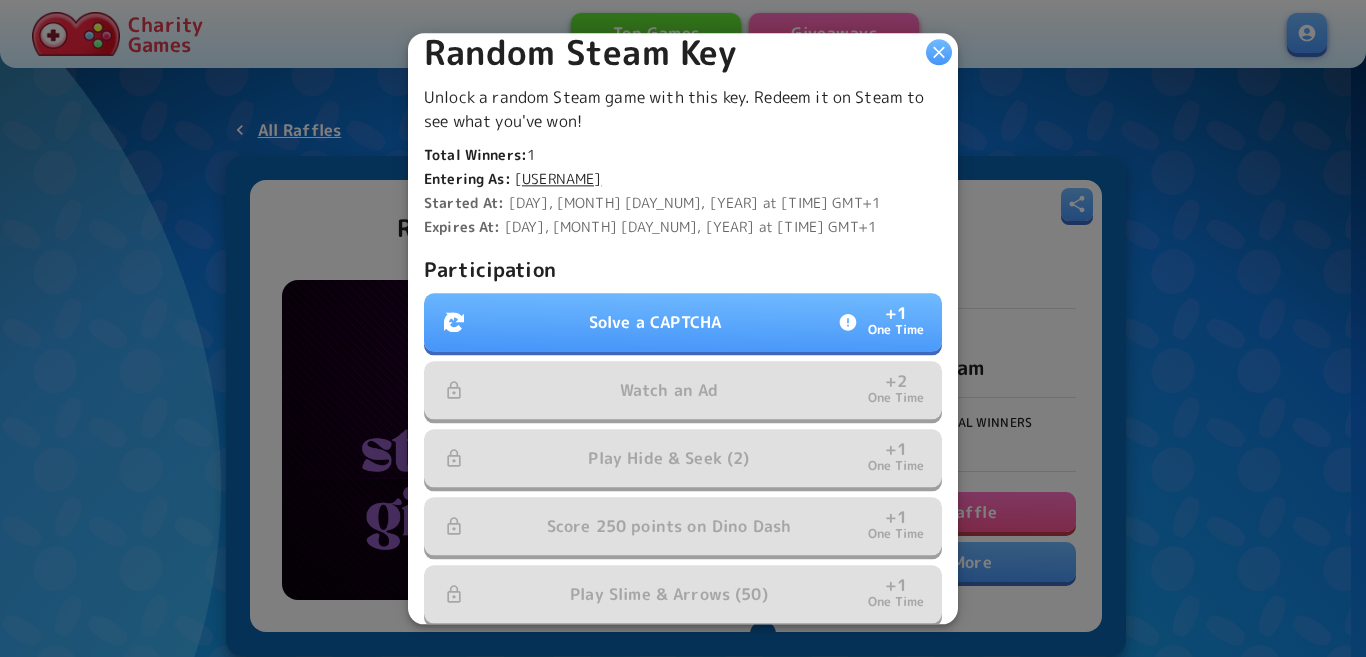 scroll, scrollTop: 500, scrollLeft: 0, axis: vertical 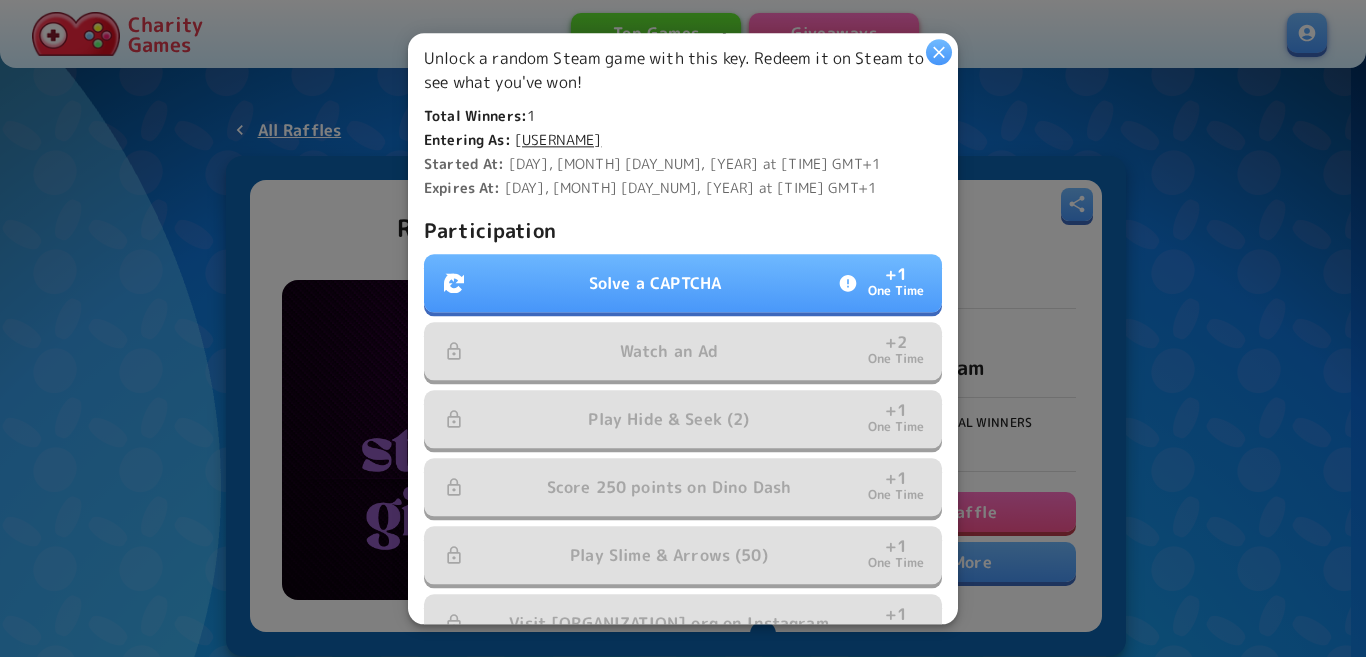click on "Solve a CAPTCHA + 1 One Time" at bounding box center (683, 283) 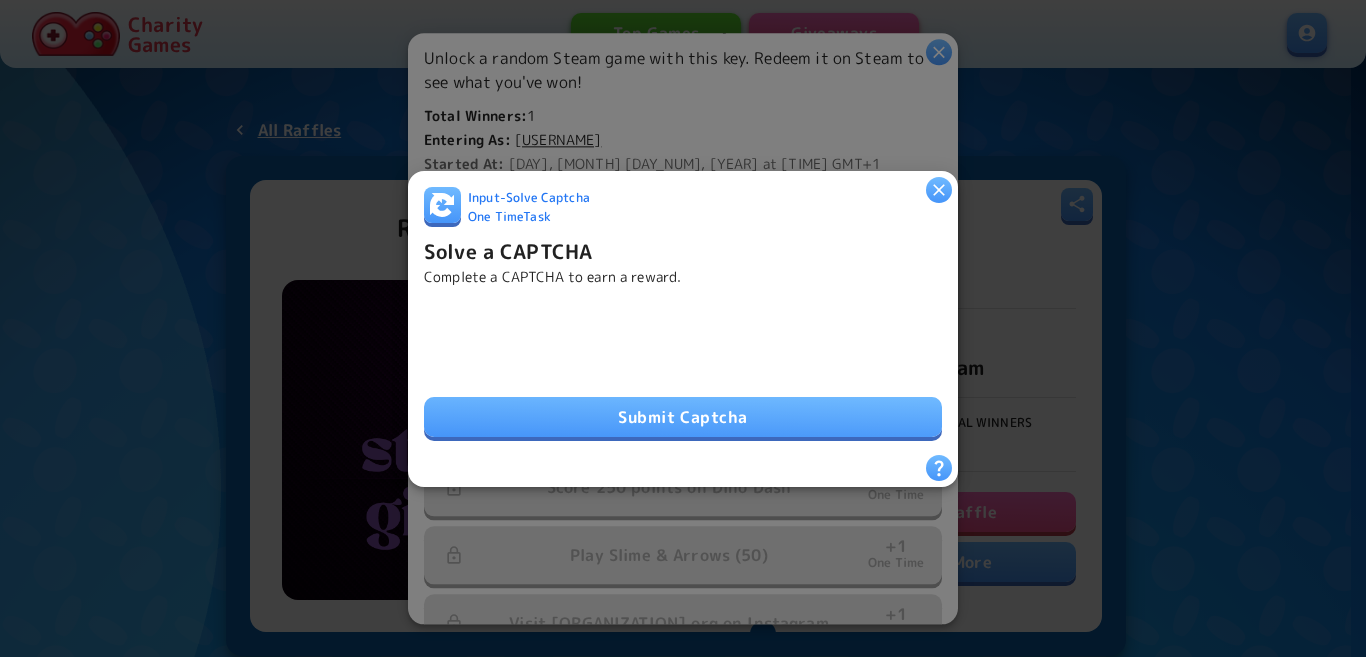 click on "Submit Captcha" at bounding box center [683, 417] 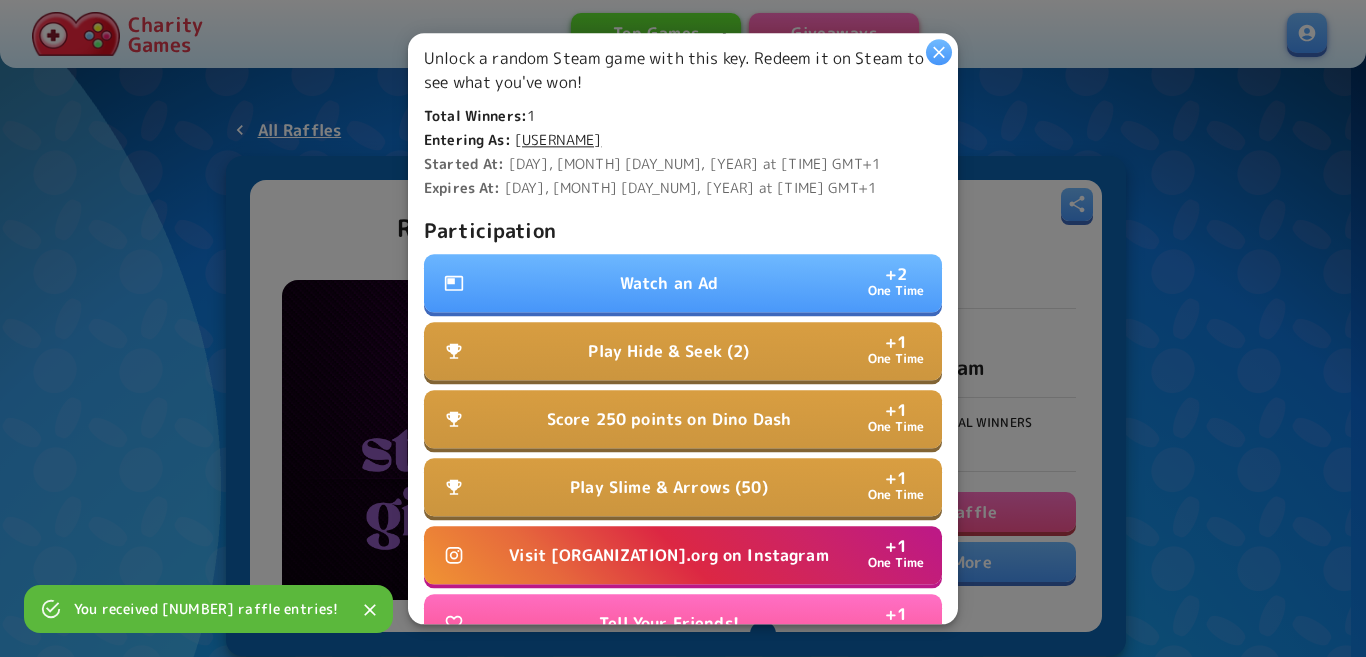 click on "Watch an Ad" at bounding box center [669, 283] 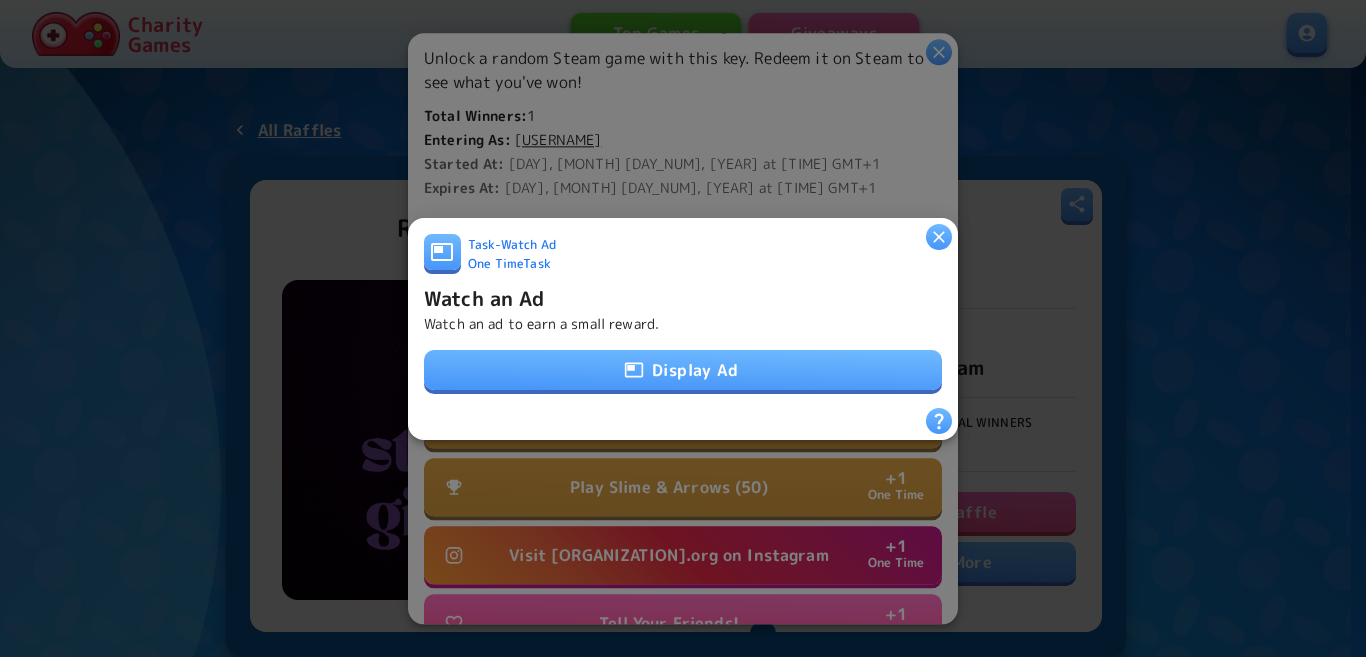 click on "Display Ad" at bounding box center (683, 370) 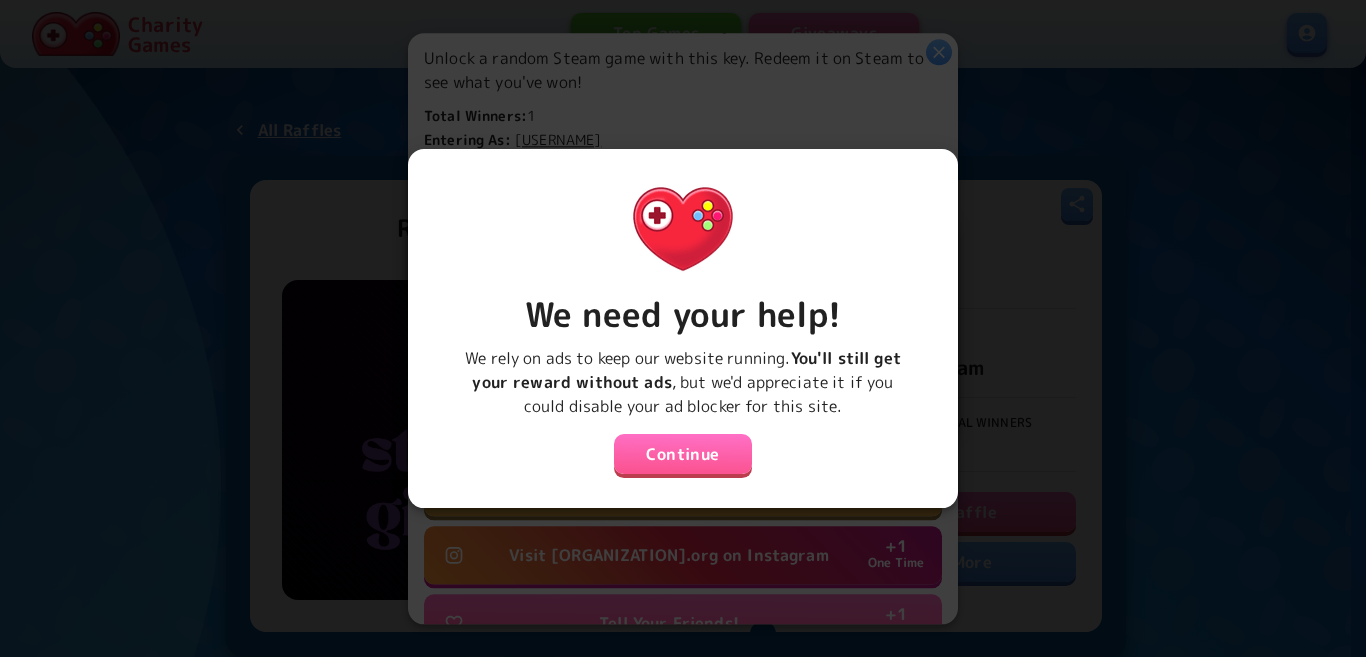 click on "Continue" at bounding box center [683, 454] 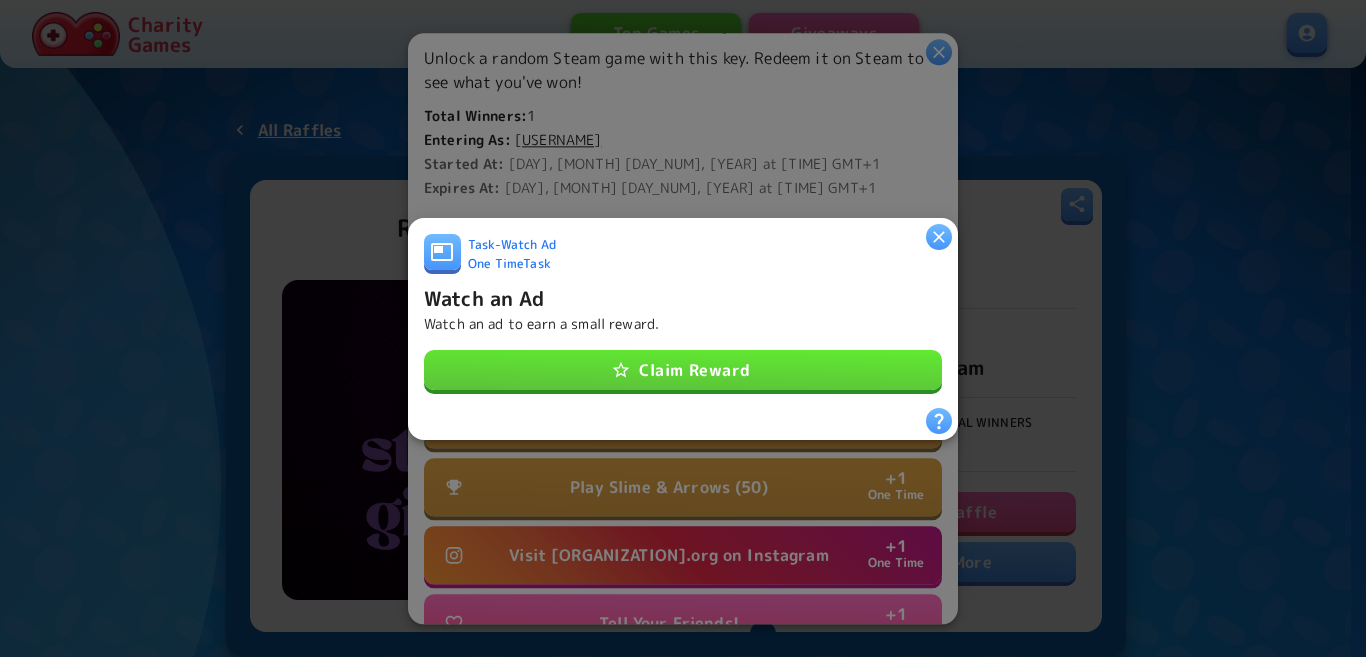 click on "Claim Reward" at bounding box center [683, 370] 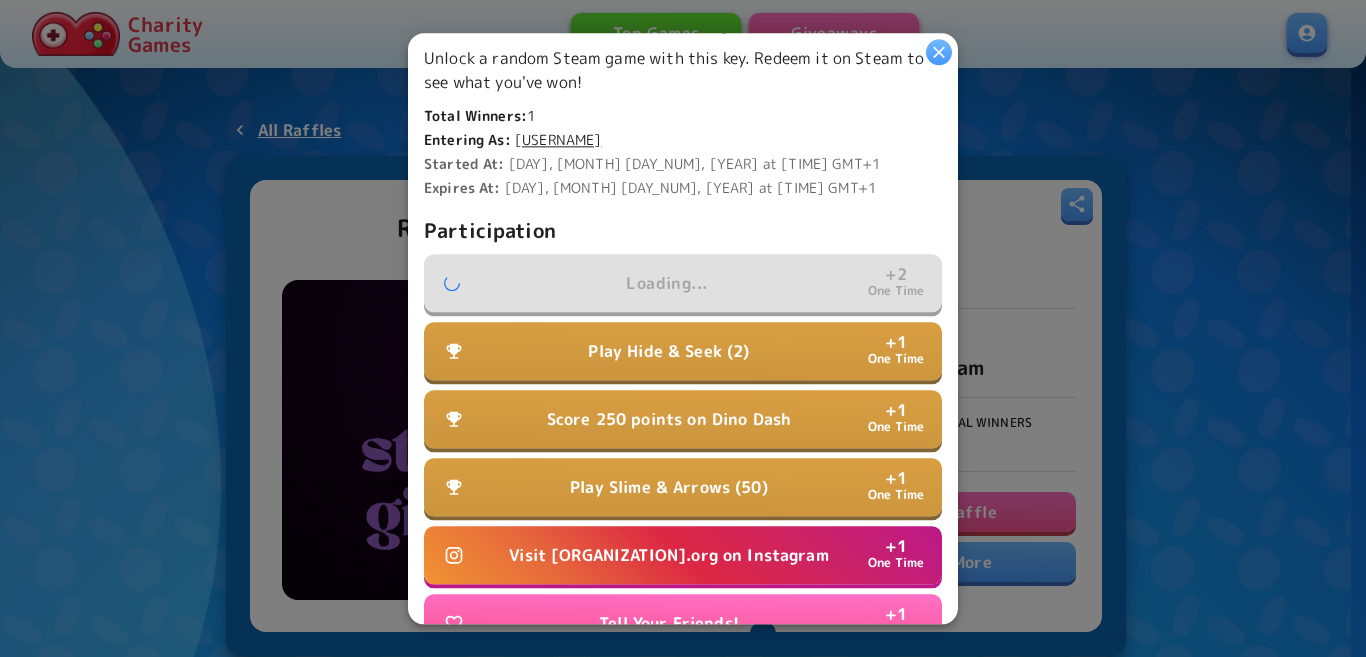 click on "Visit Water.org on Instagram + 1 One Time" at bounding box center (683, 555) 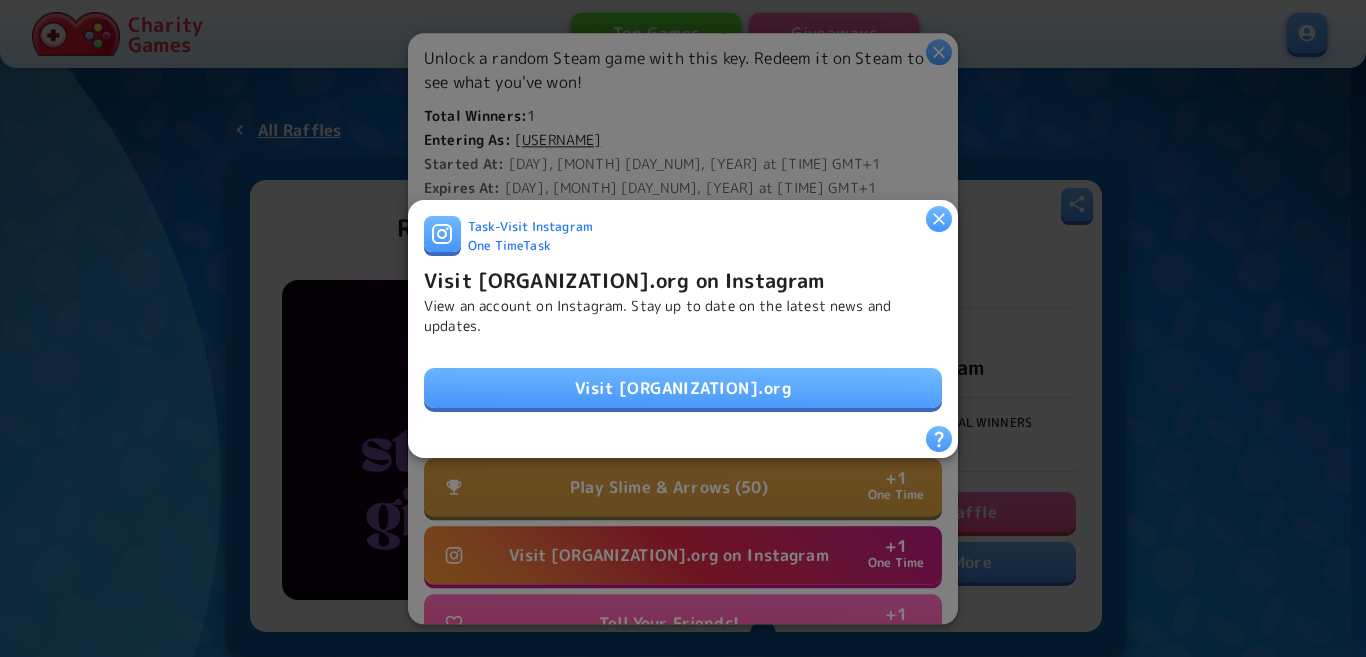 click on "Visit Water.org" at bounding box center (683, 388) 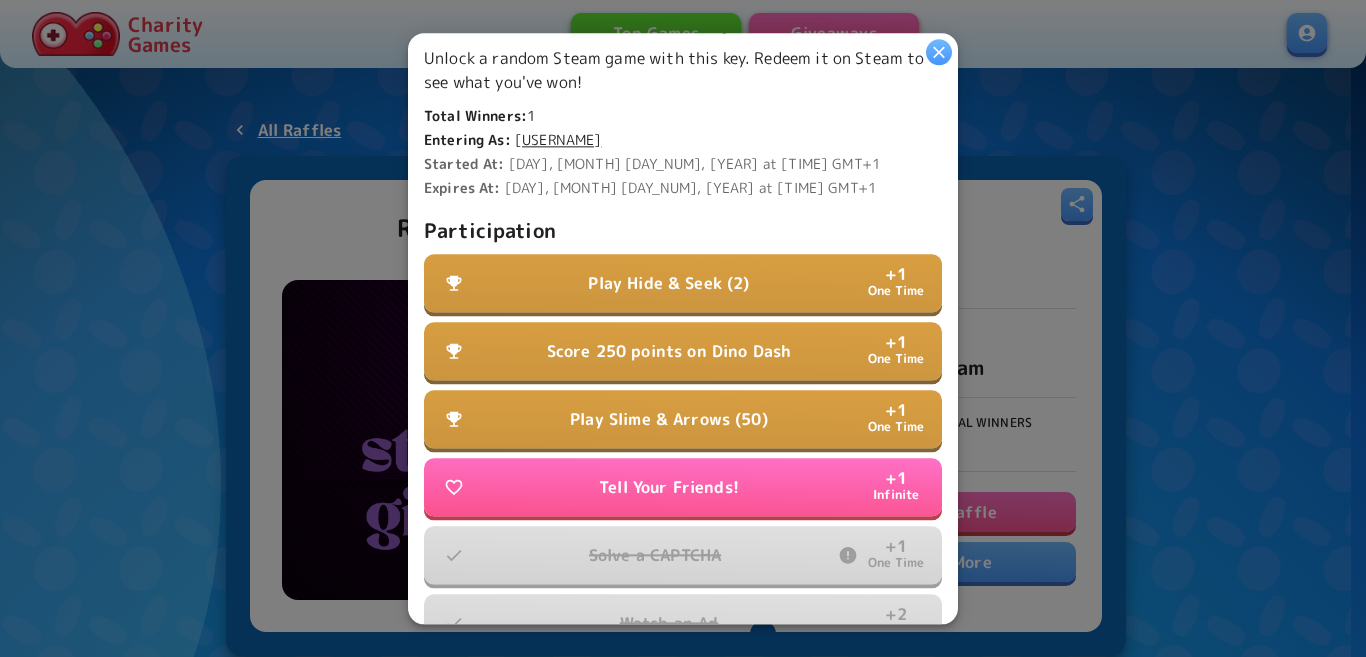 click on "Play Hide & Seek (2) + 1 One Time" at bounding box center [683, 283] 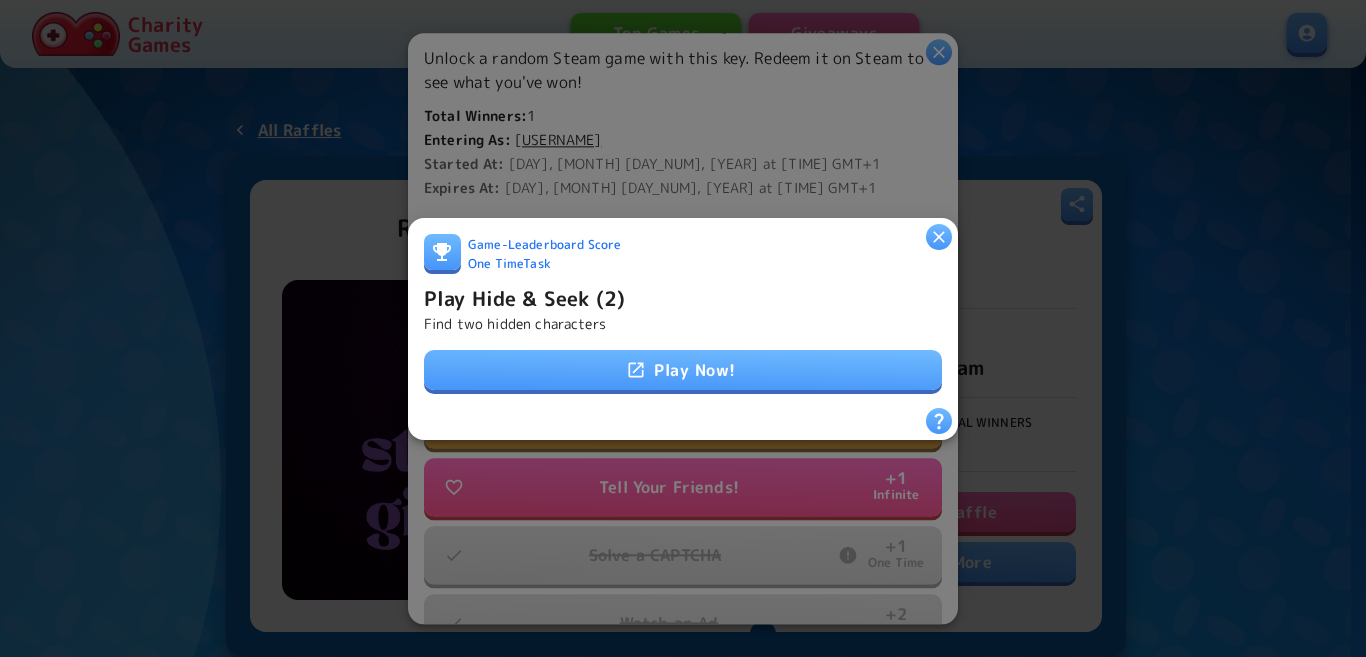 click on "Play Now!" at bounding box center [683, 370] 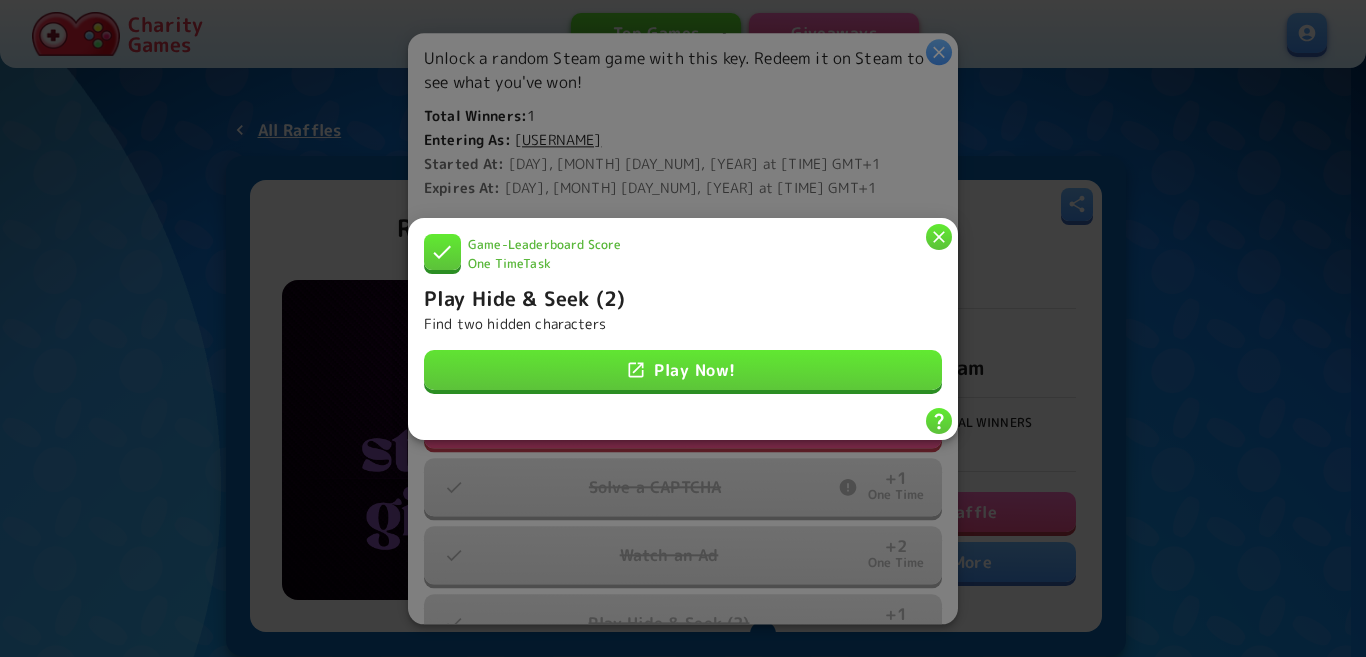 click at bounding box center (939, 236) 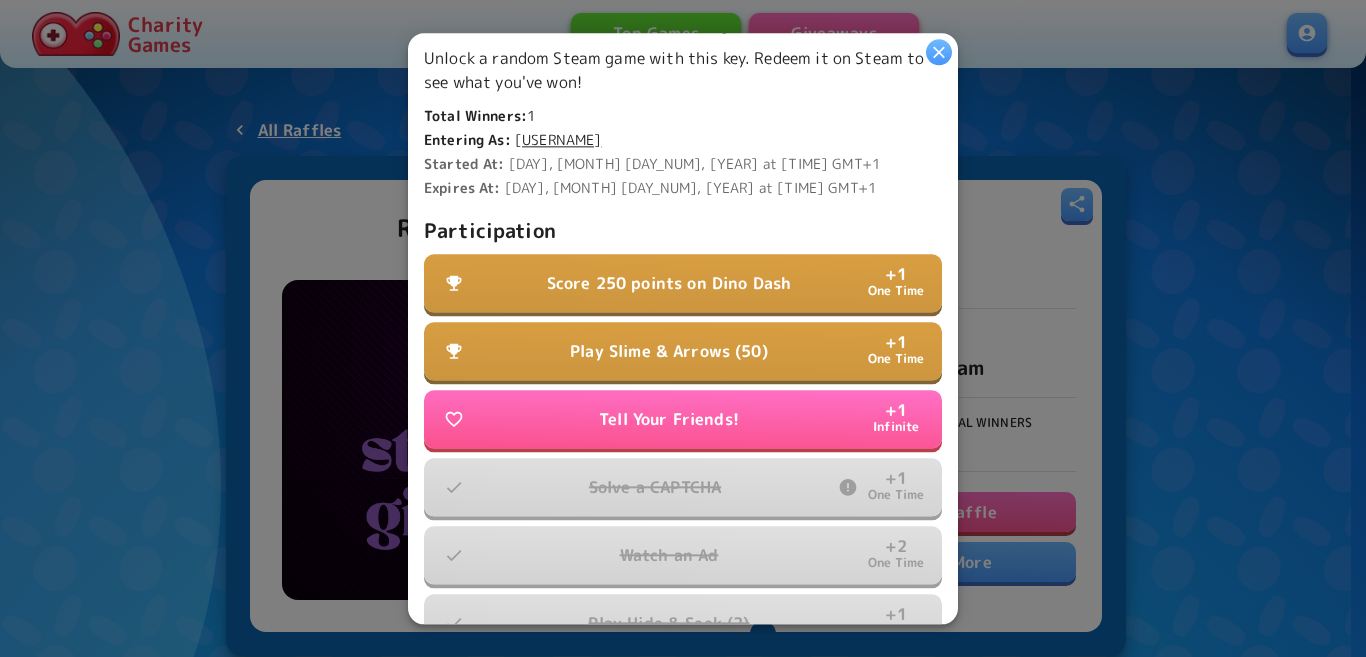 scroll, scrollTop: 535, scrollLeft: 0, axis: vertical 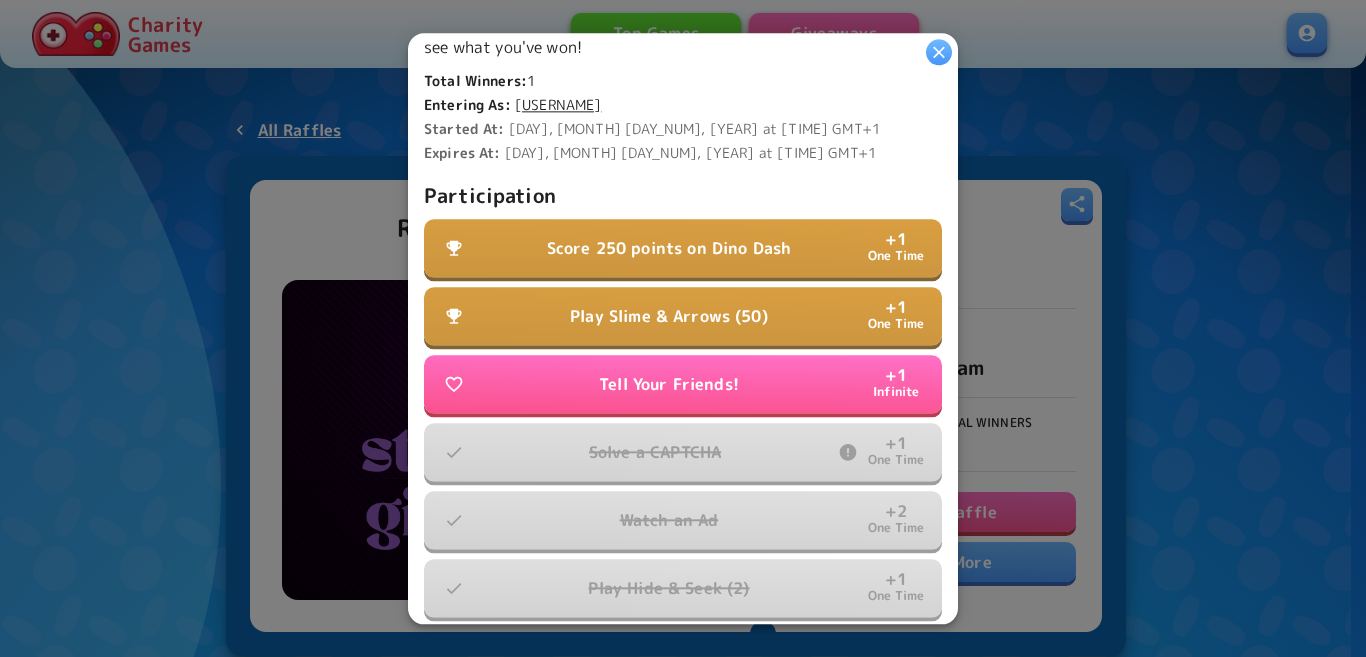 click on "Score 250 points on Dino Dash" at bounding box center (669, 248) 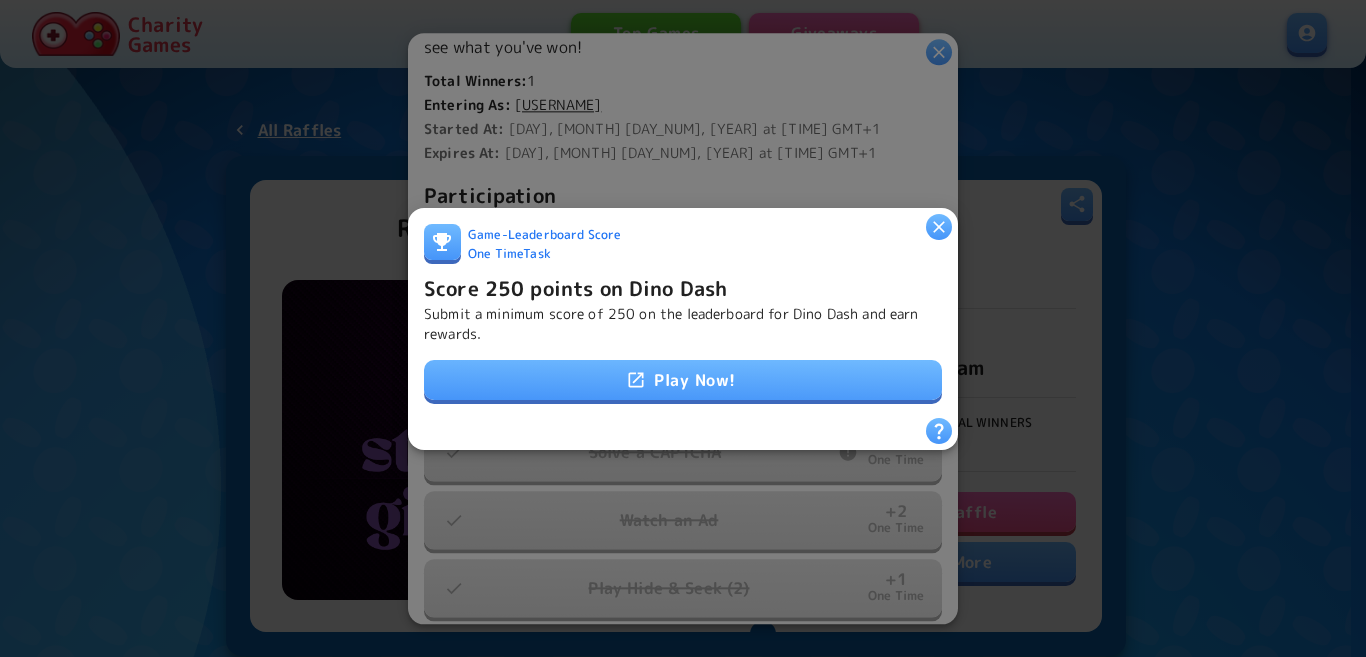 click on "Play Now!" at bounding box center [683, 380] 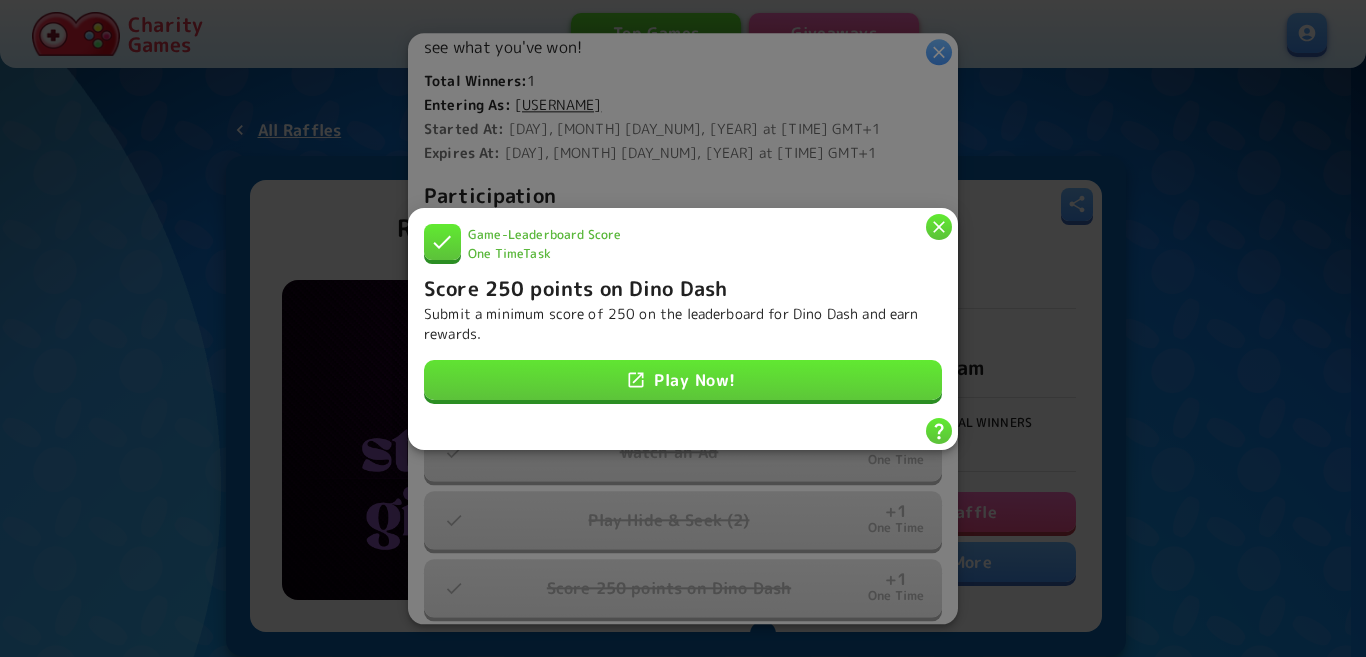 click at bounding box center (939, 226) 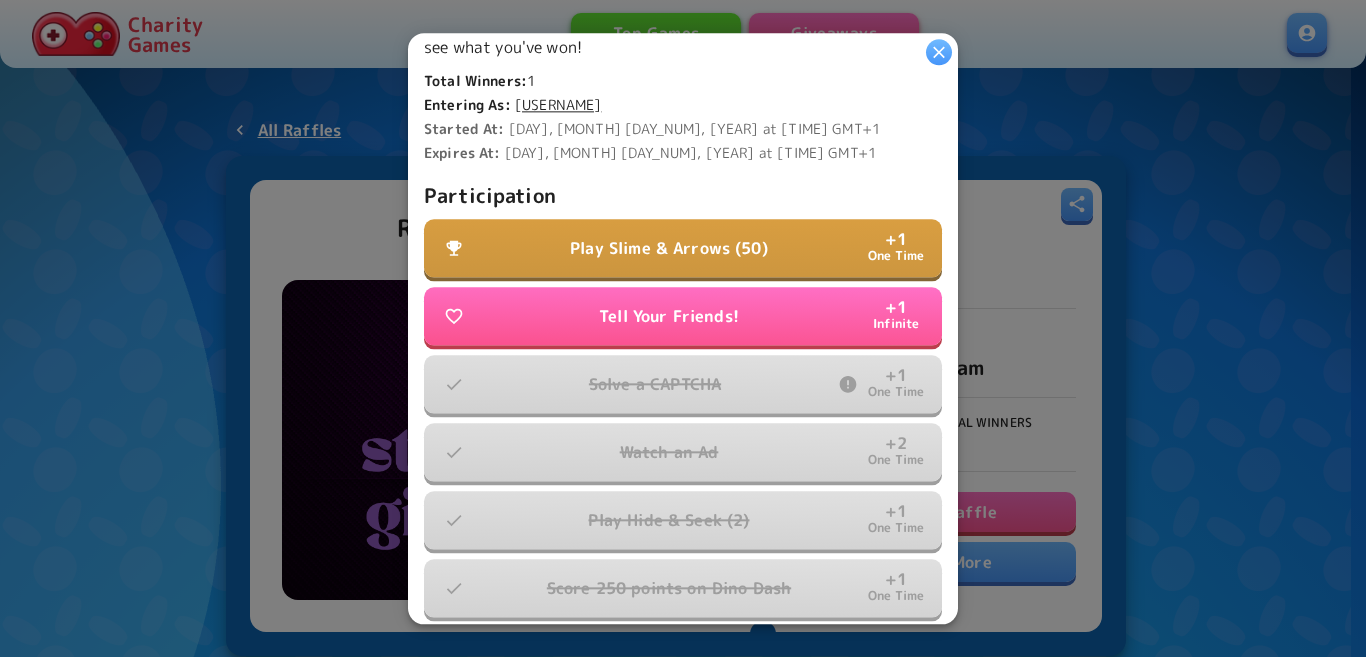 click on "Play Slime & Arrows (50) + 1 One Time" at bounding box center (683, 248) 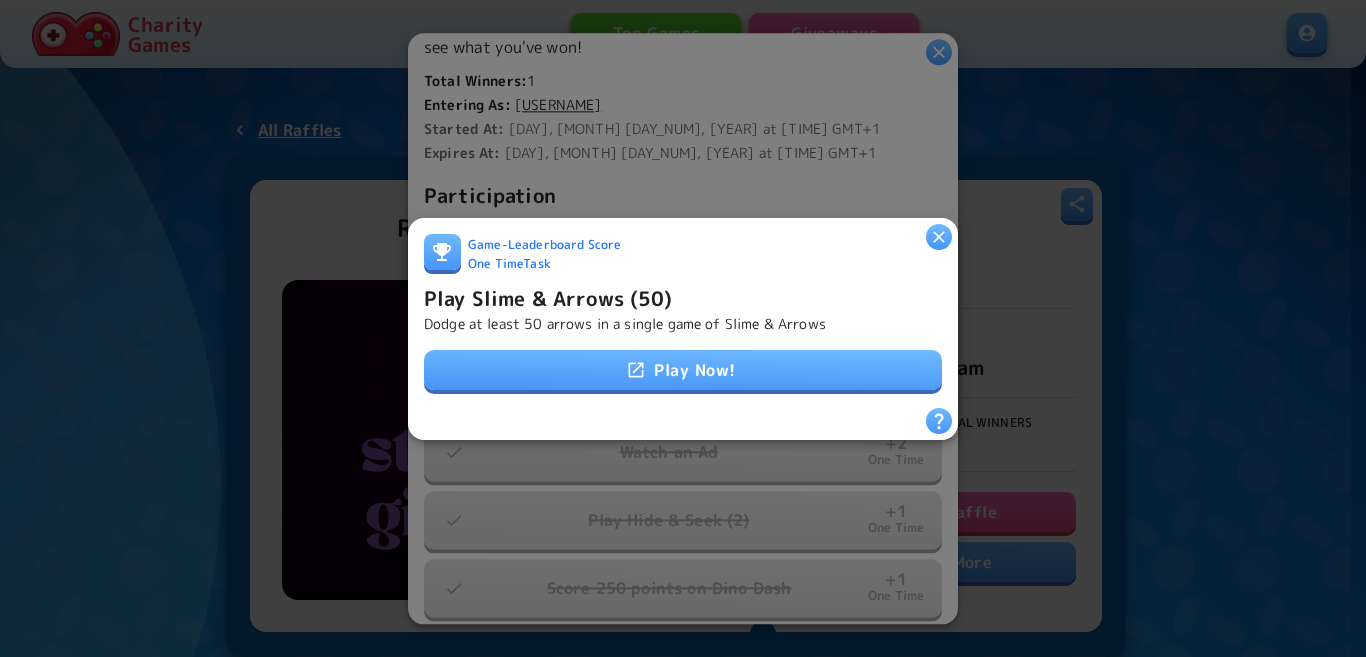 click at bounding box center (636, 370) 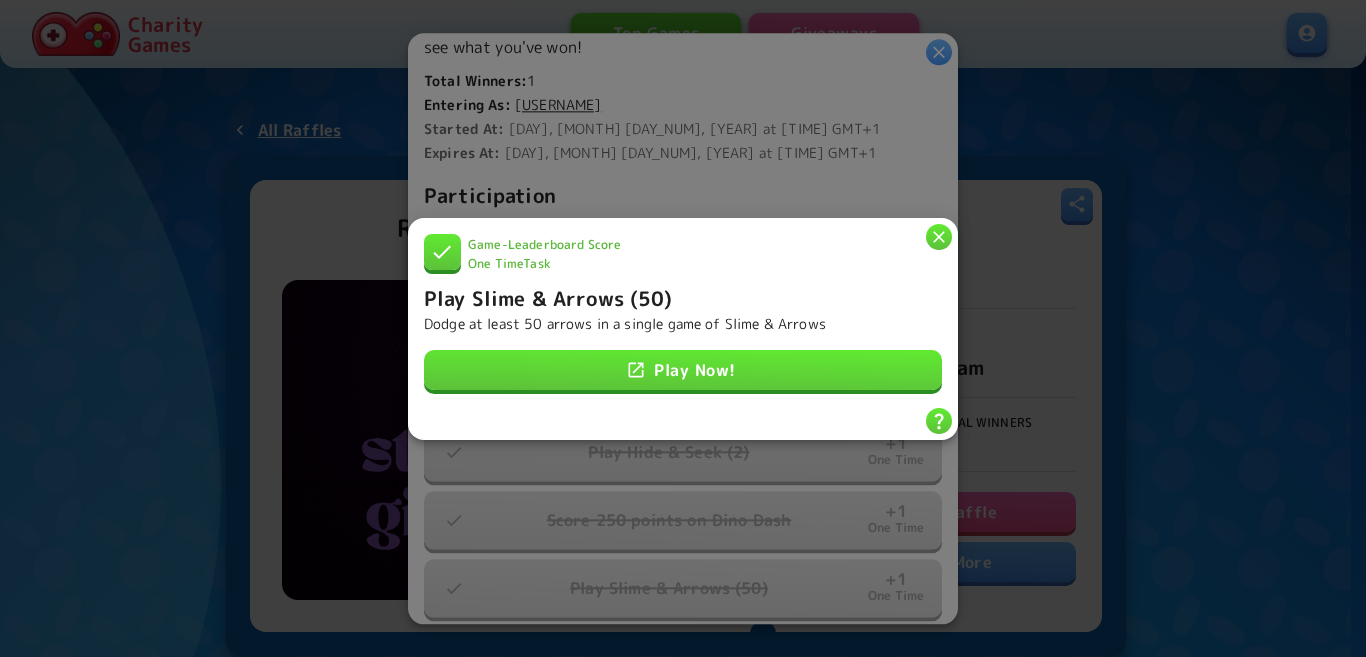 click on "Play Slime & Arrows (50)" at bounding box center [548, 297] 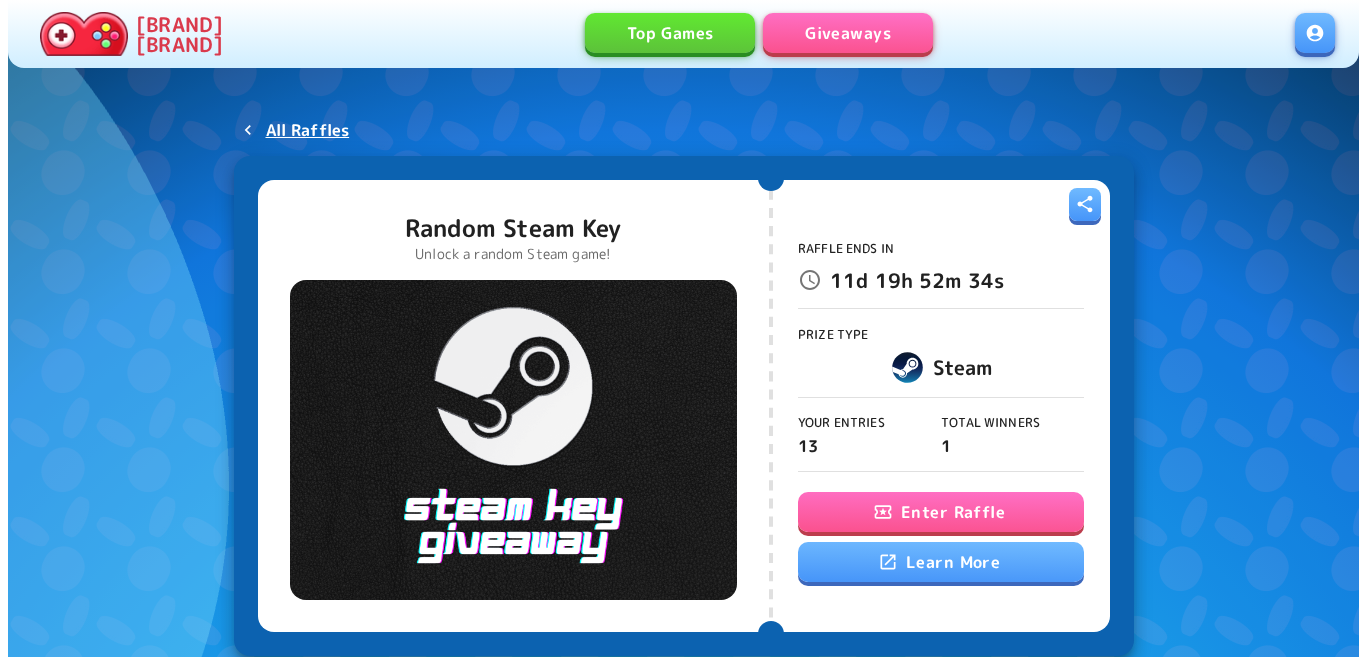 scroll, scrollTop: 0, scrollLeft: 0, axis: both 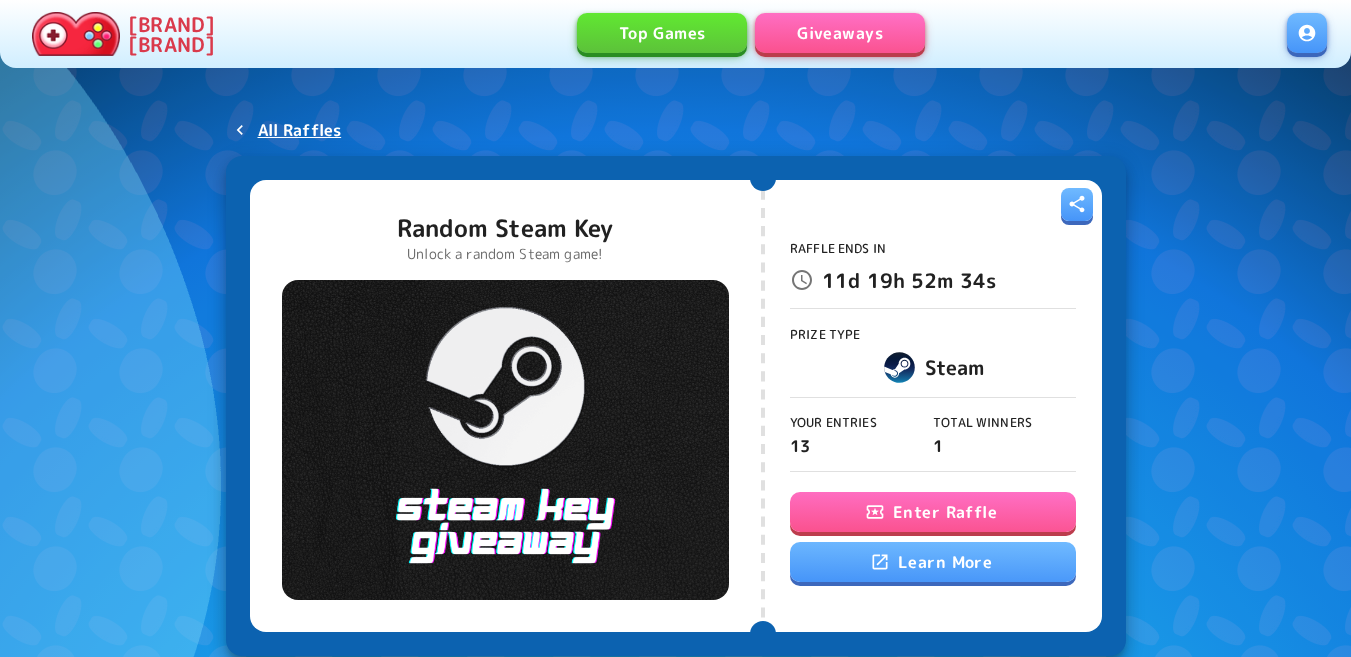 click on "Enter Raffle" at bounding box center (933, 512) 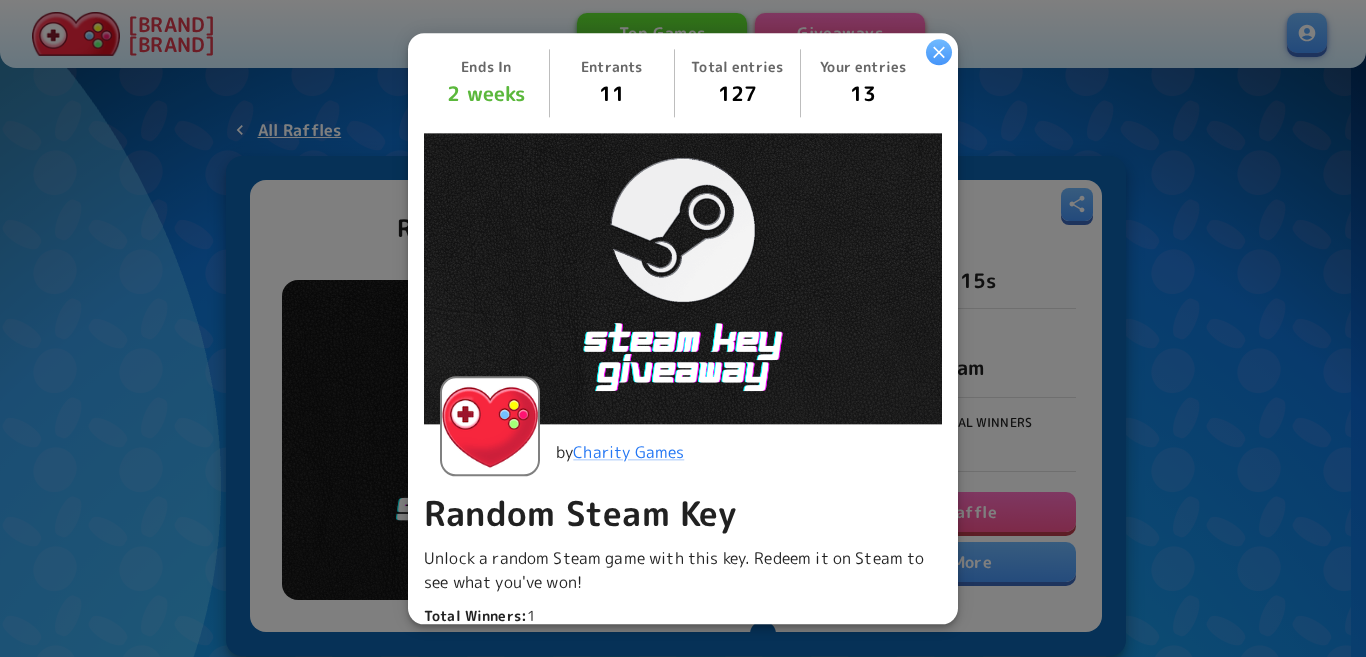 scroll, scrollTop: 600, scrollLeft: 0, axis: vertical 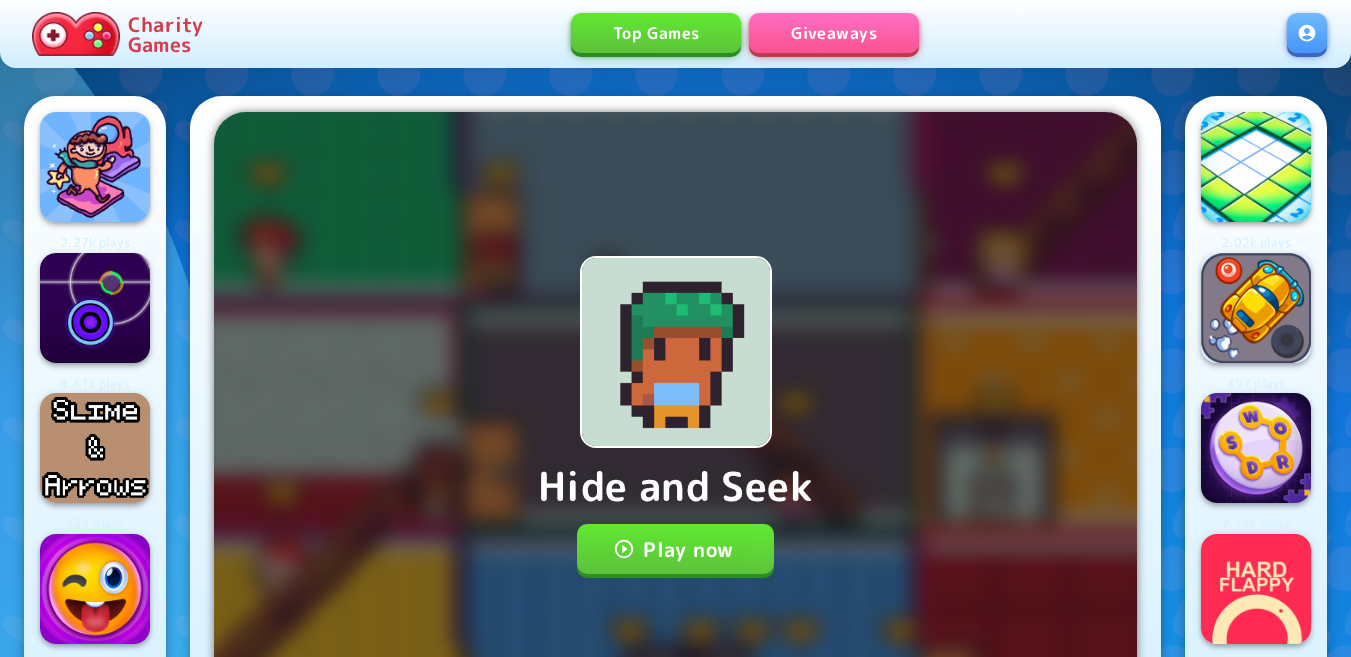 click on "Play now" at bounding box center (675, 549) 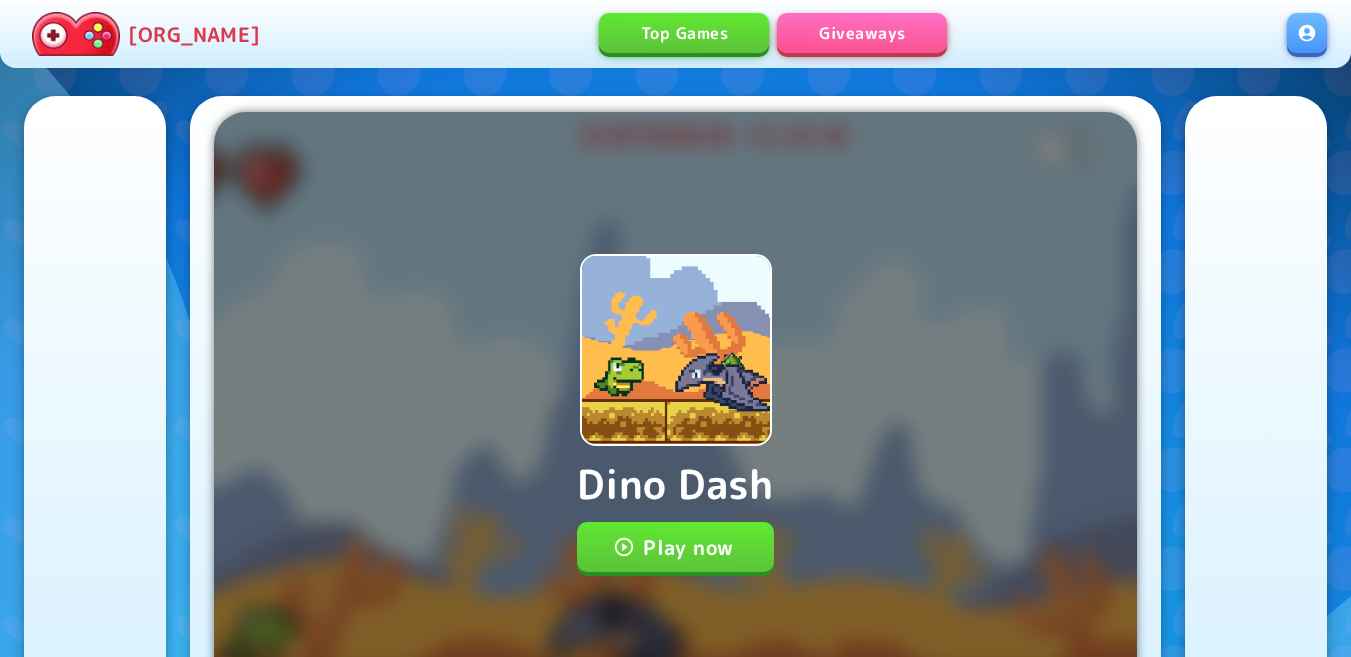 scroll, scrollTop: 0, scrollLeft: 0, axis: both 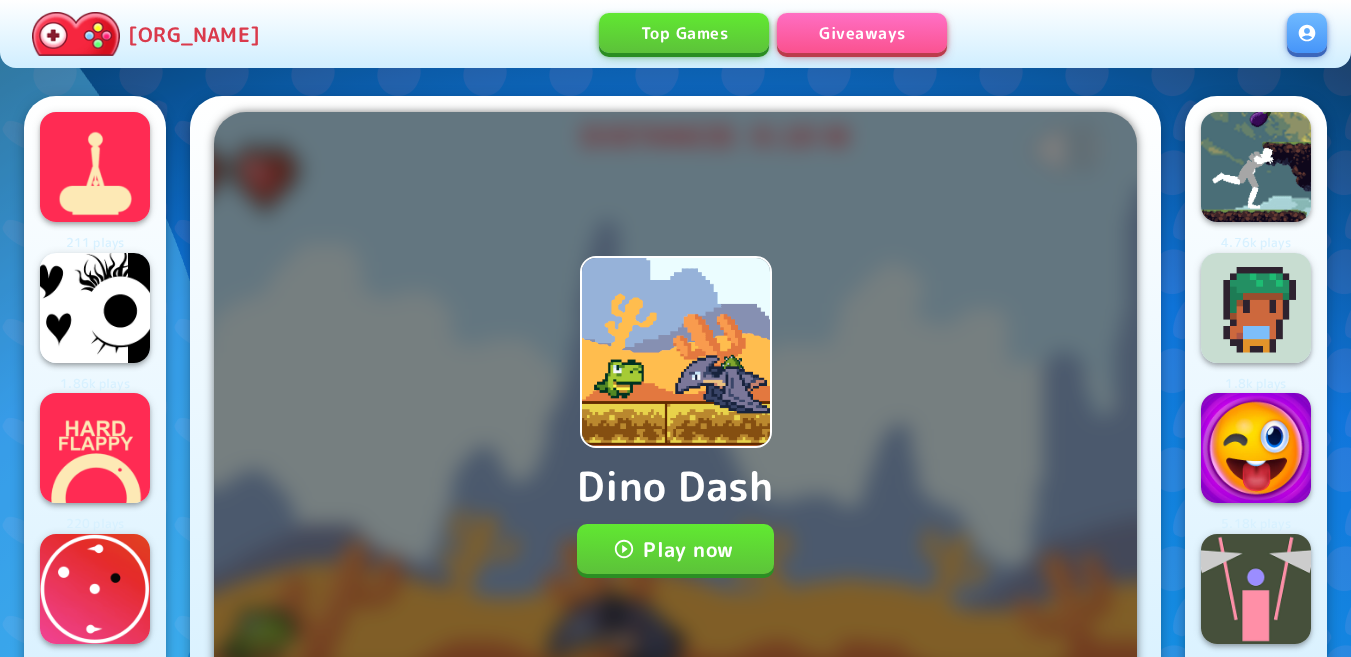 click on "Play now" at bounding box center [675, 549] 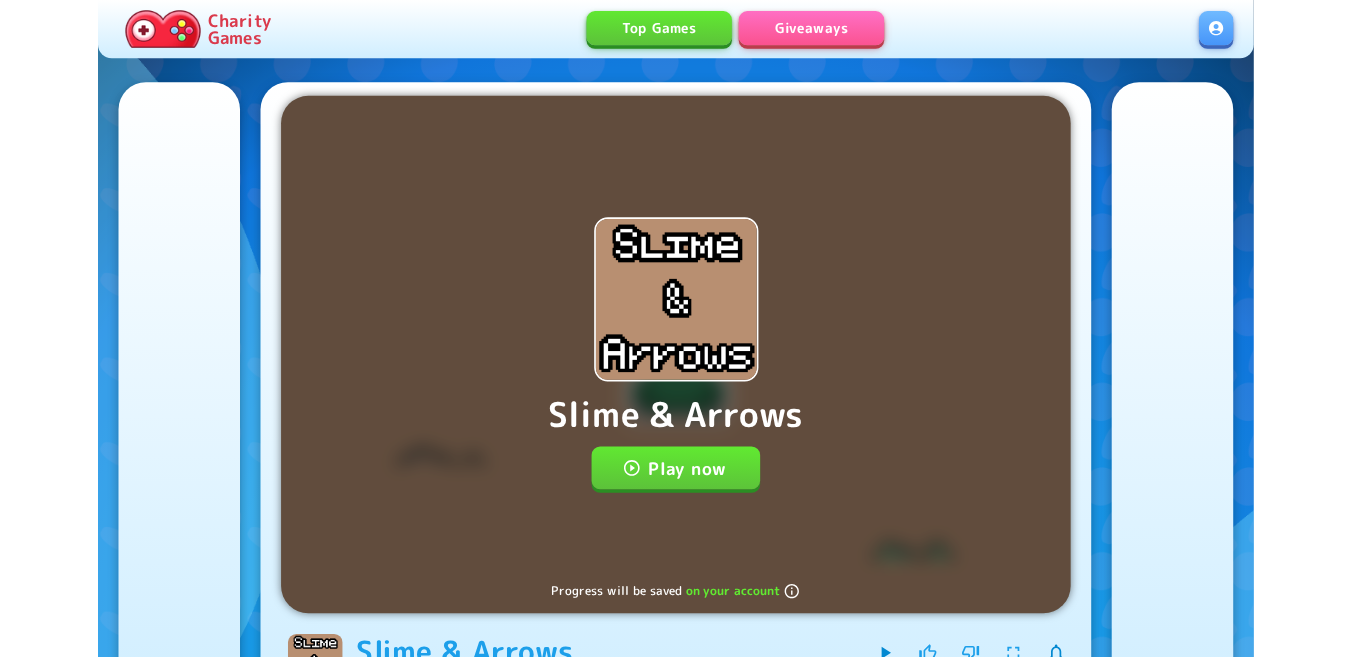 scroll, scrollTop: 0, scrollLeft: 0, axis: both 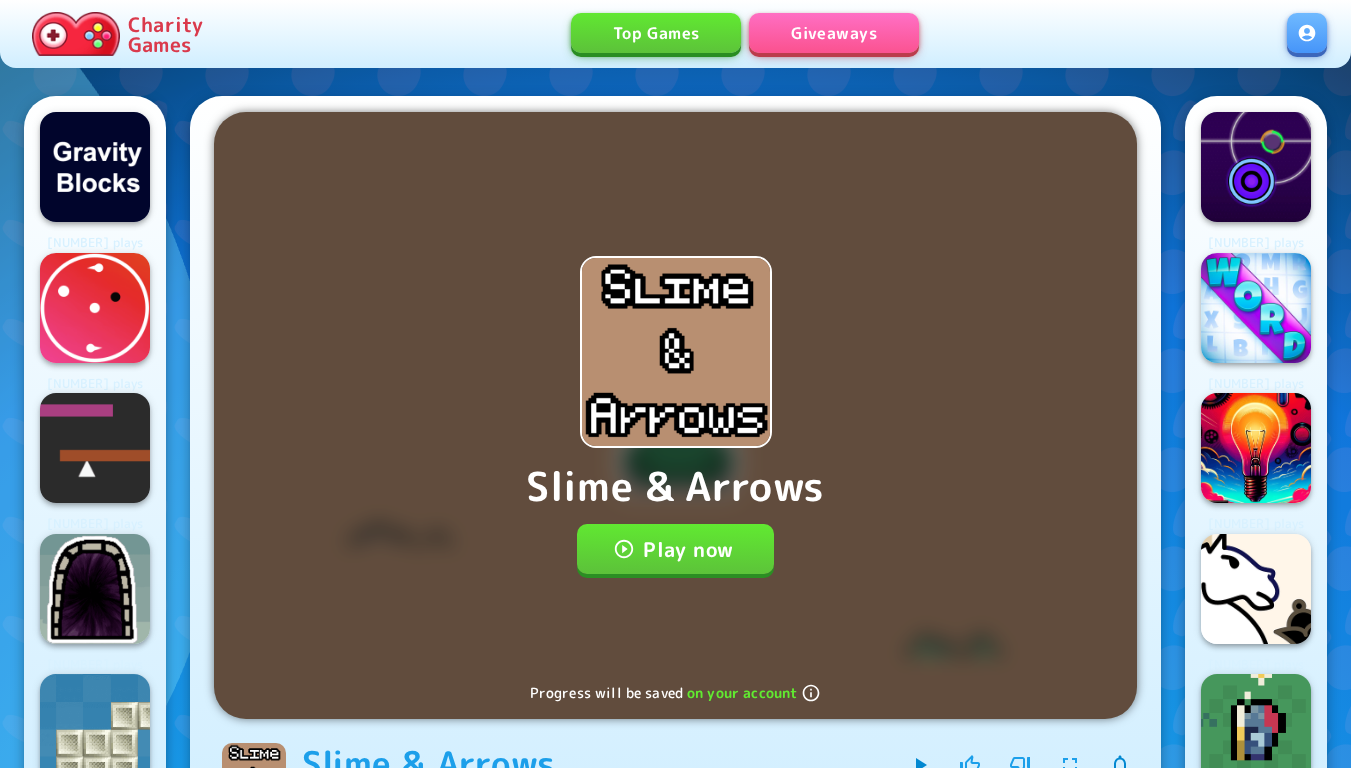 click on "Play now" at bounding box center [675, 549] 